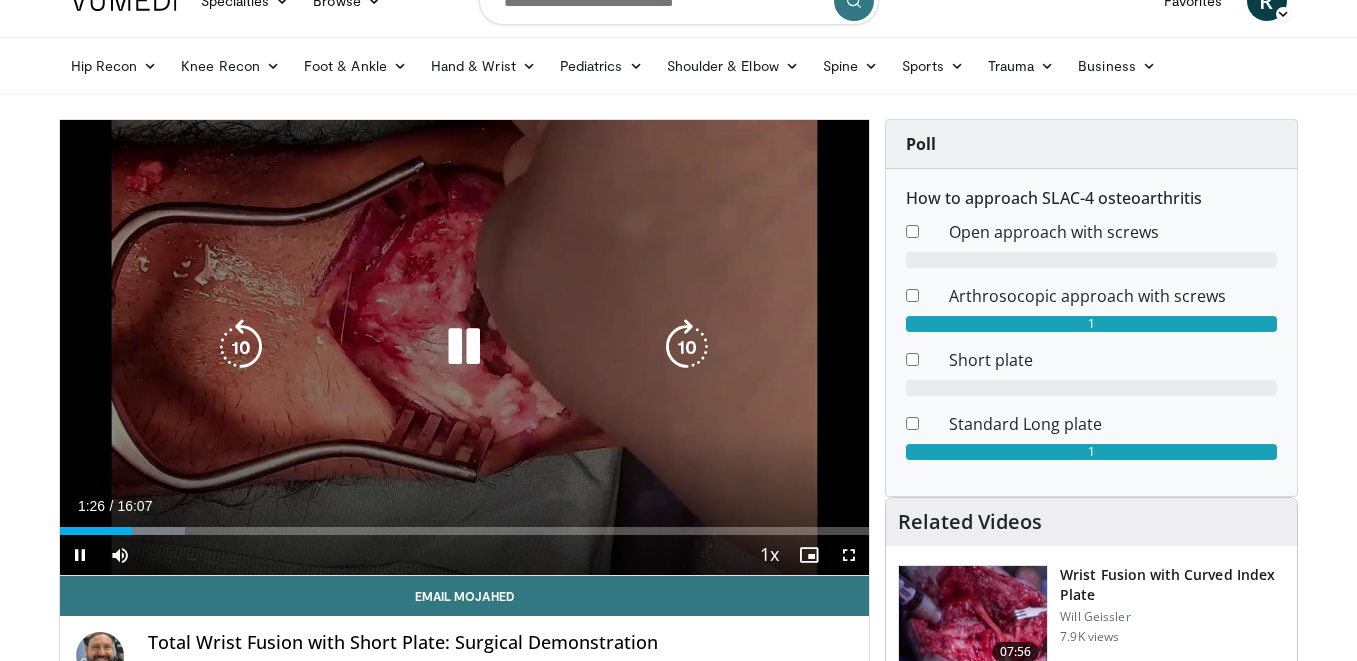 scroll, scrollTop: 37, scrollLeft: 0, axis: vertical 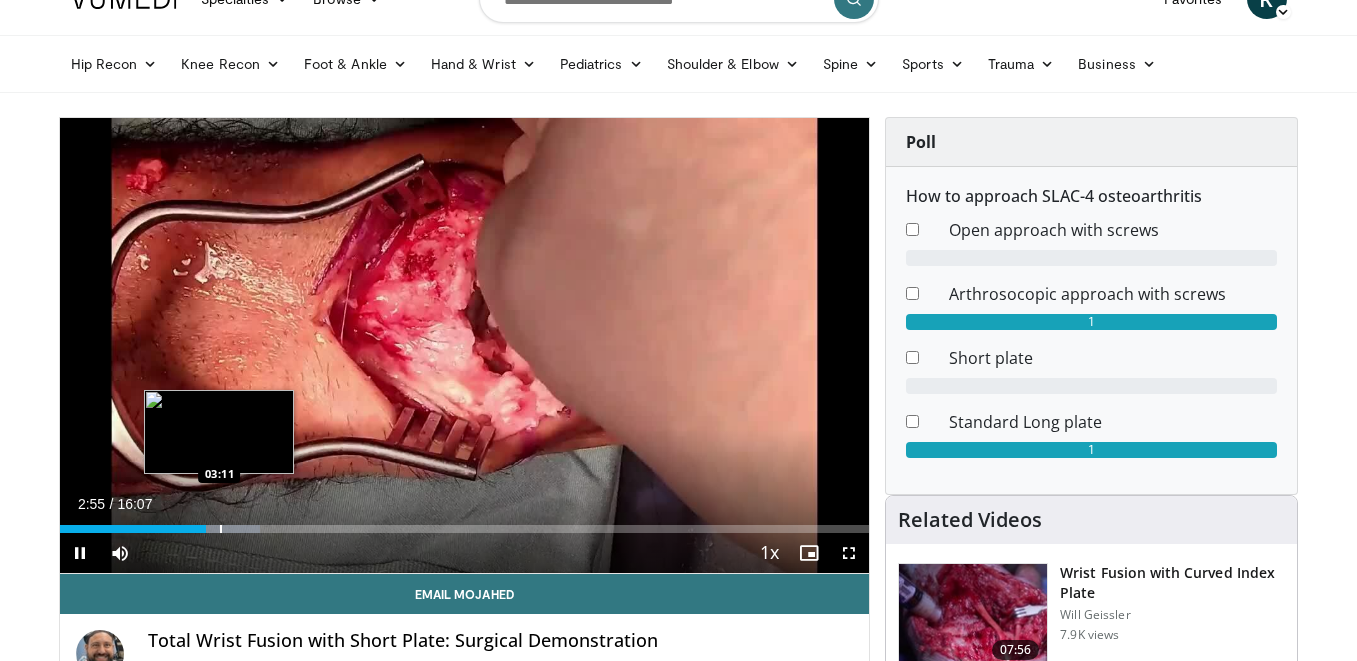 click on "Loaded :  24.77% 02:55 03:11" at bounding box center (465, 523) 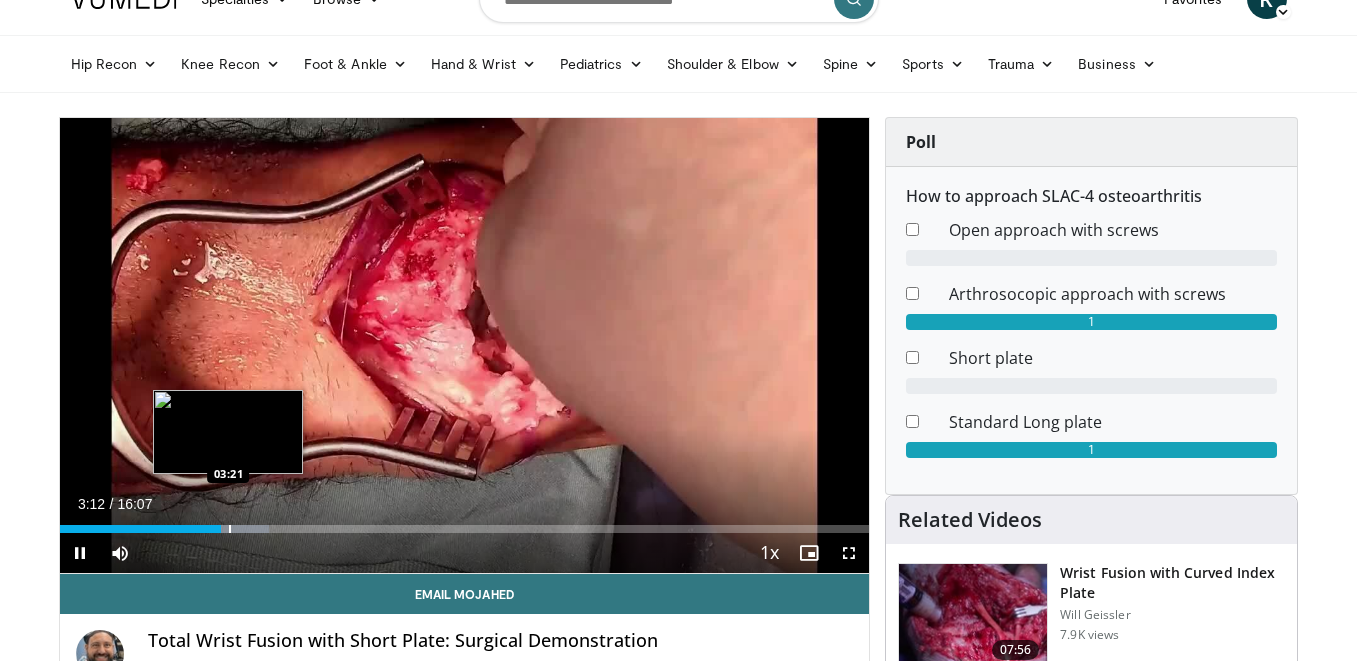 click on "Loaded :  25.85% 03:12 03:21" at bounding box center (465, 523) 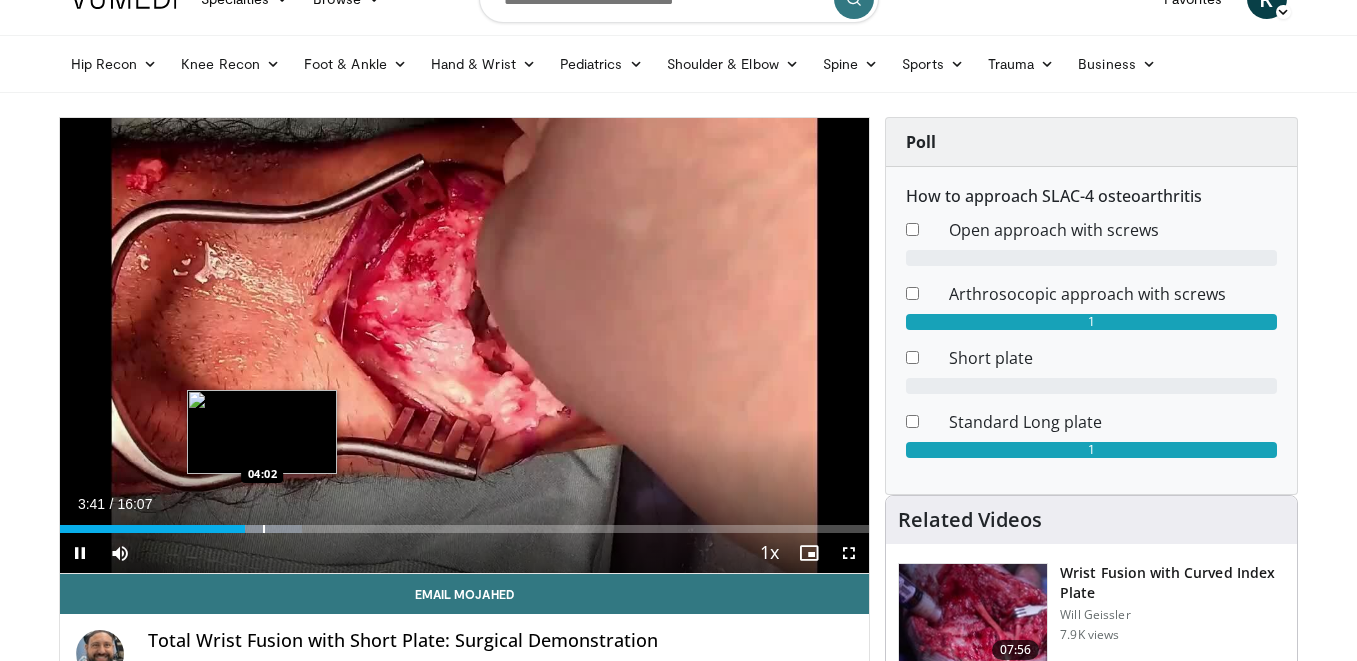 click on "Loaded :  29.93% 03:41 04:02" at bounding box center (465, 523) 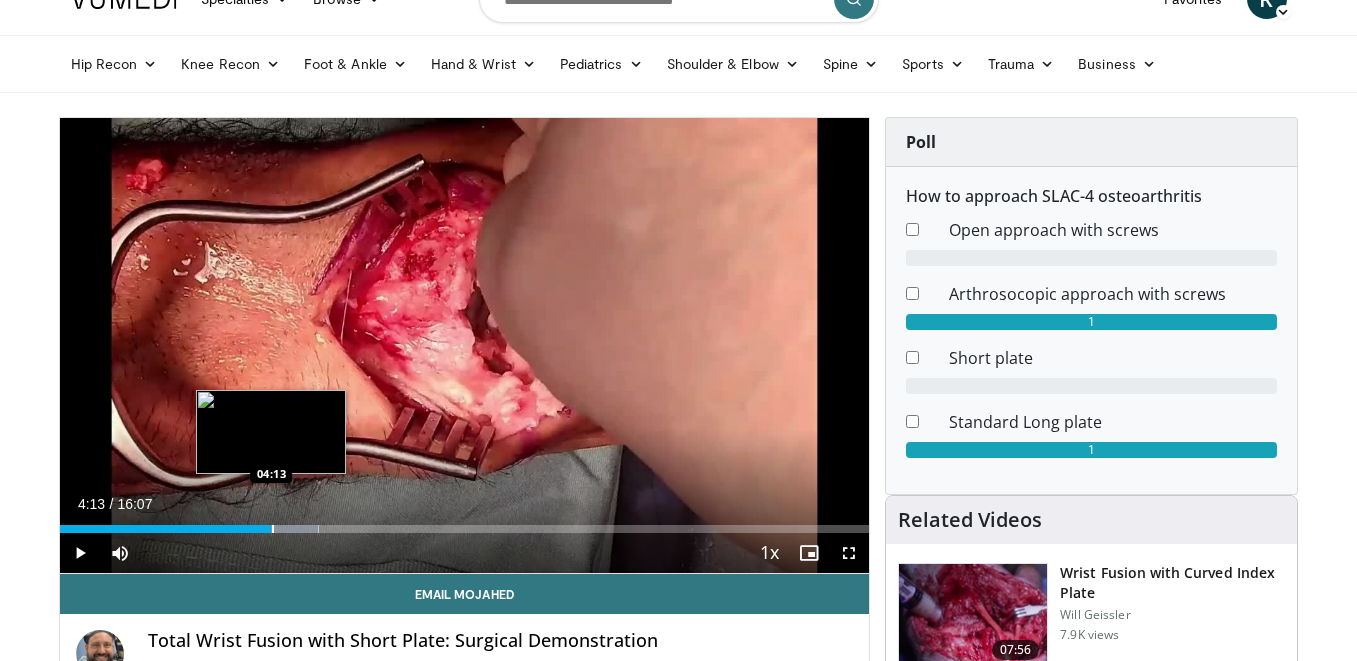 click at bounding box center (273, 529) 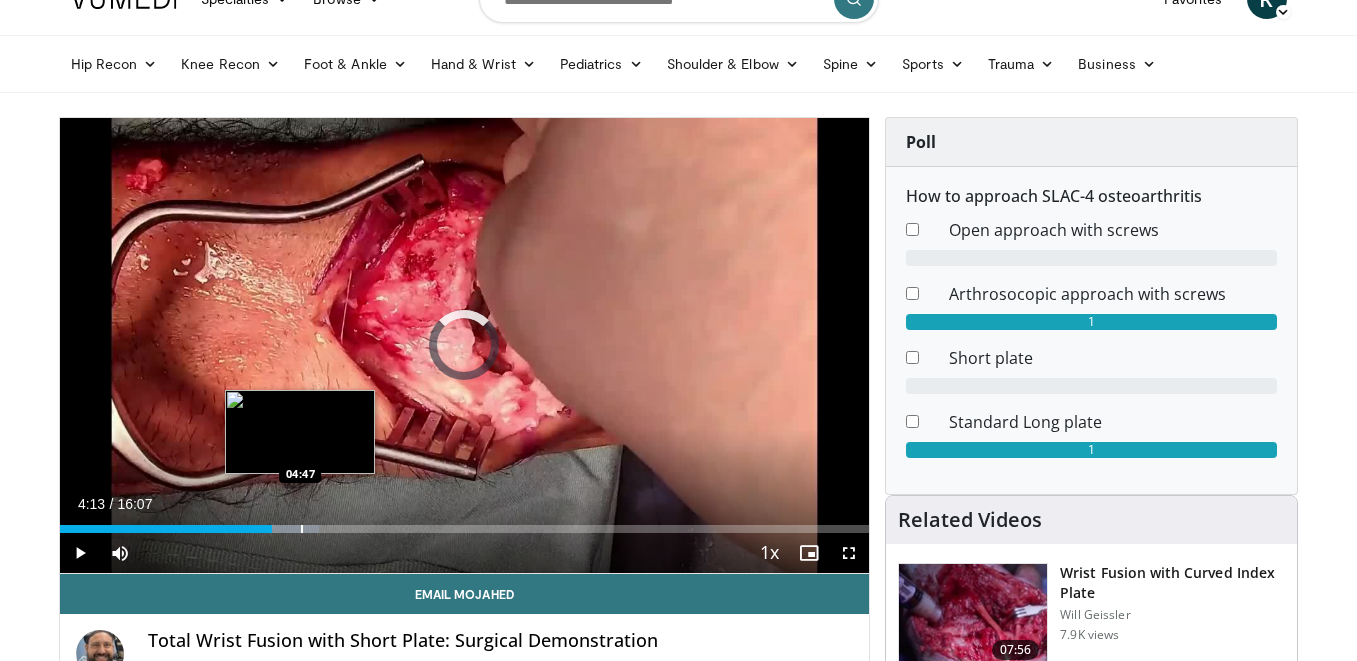 click at bounding box center (302, 529) 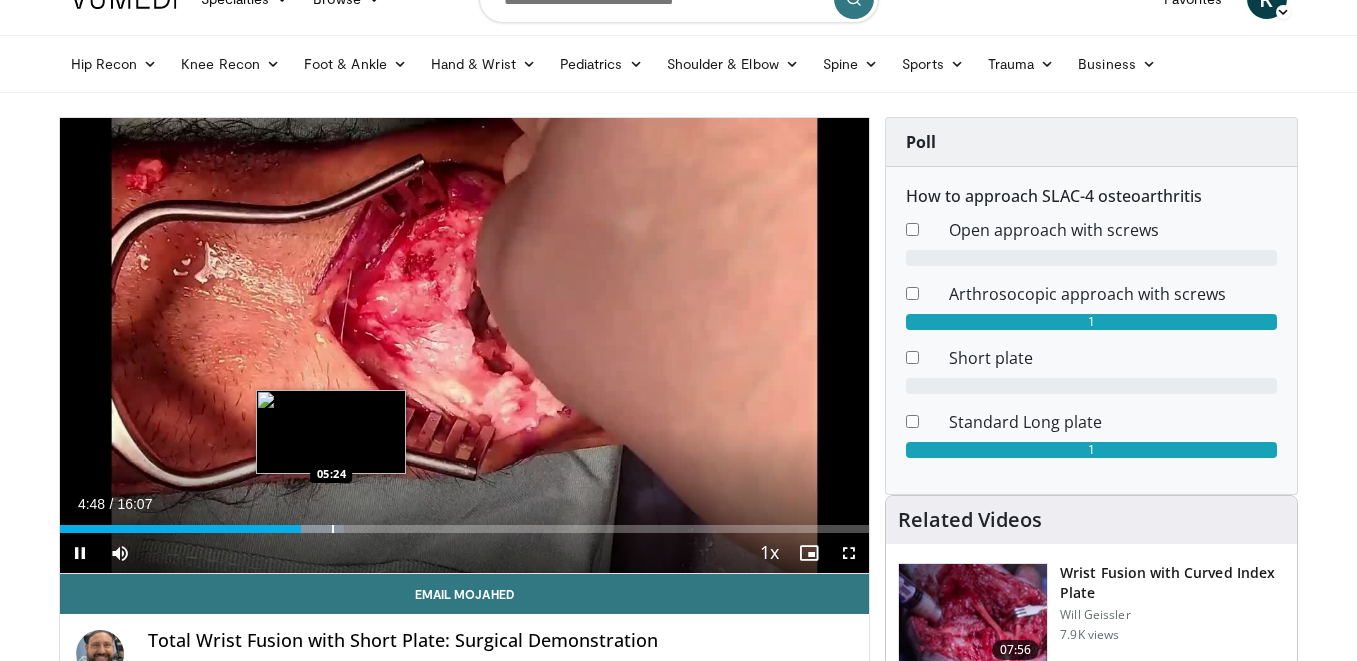 click on "Loaded :  35.09% 04:48 05:24" at bounding box center (465, 523) 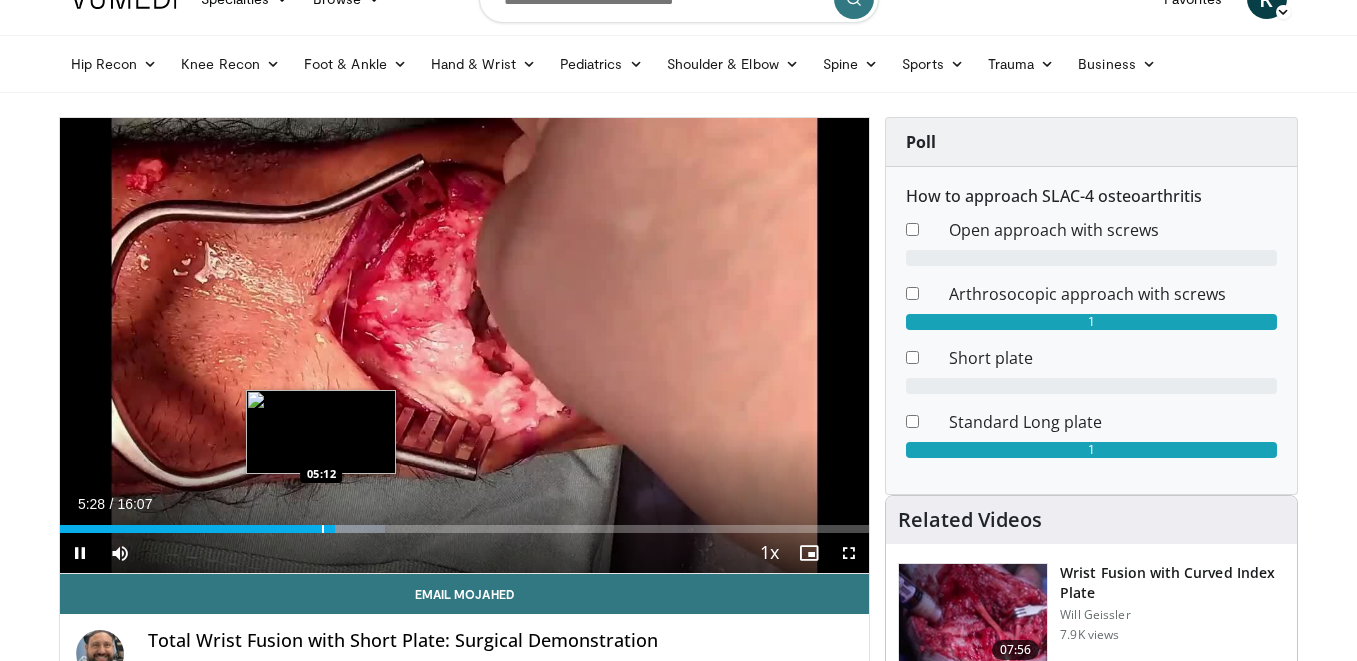 click on "Loaded :  40.25% 05:28 05:12" at bounding box center (465, 523) 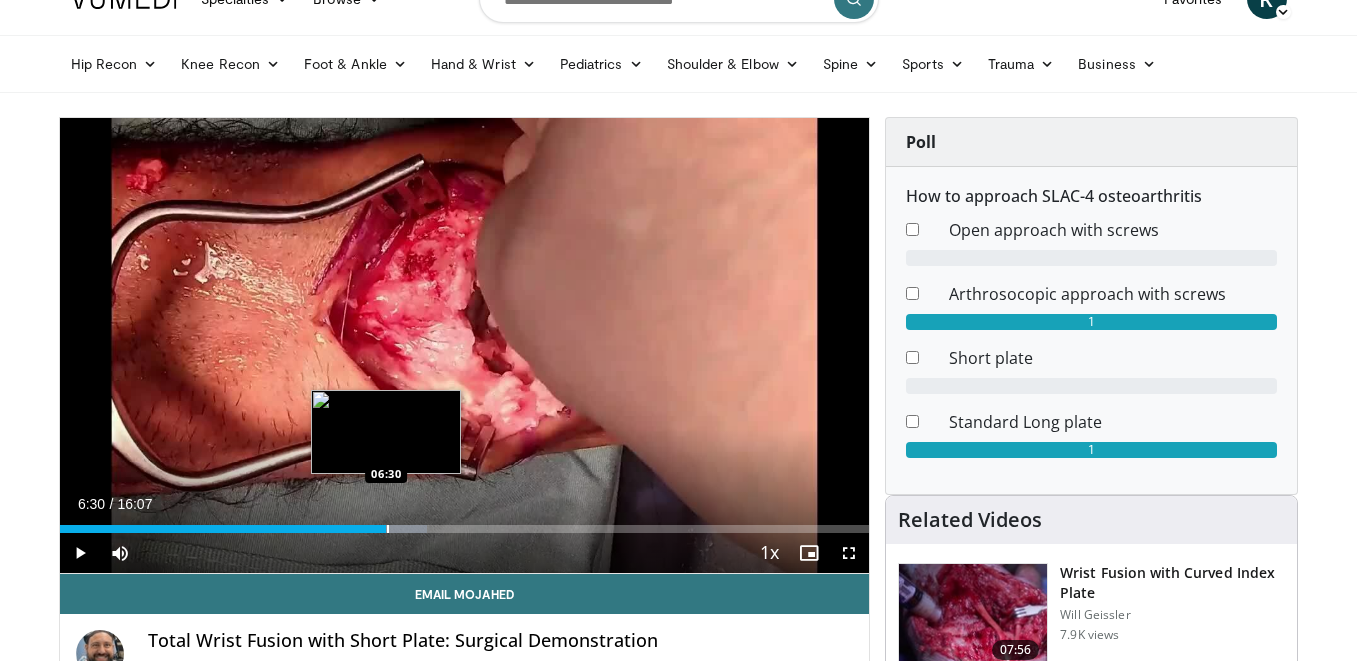 click on "Loaded :  45.41% 06:30 06:30" at bounding box center [465, 523] 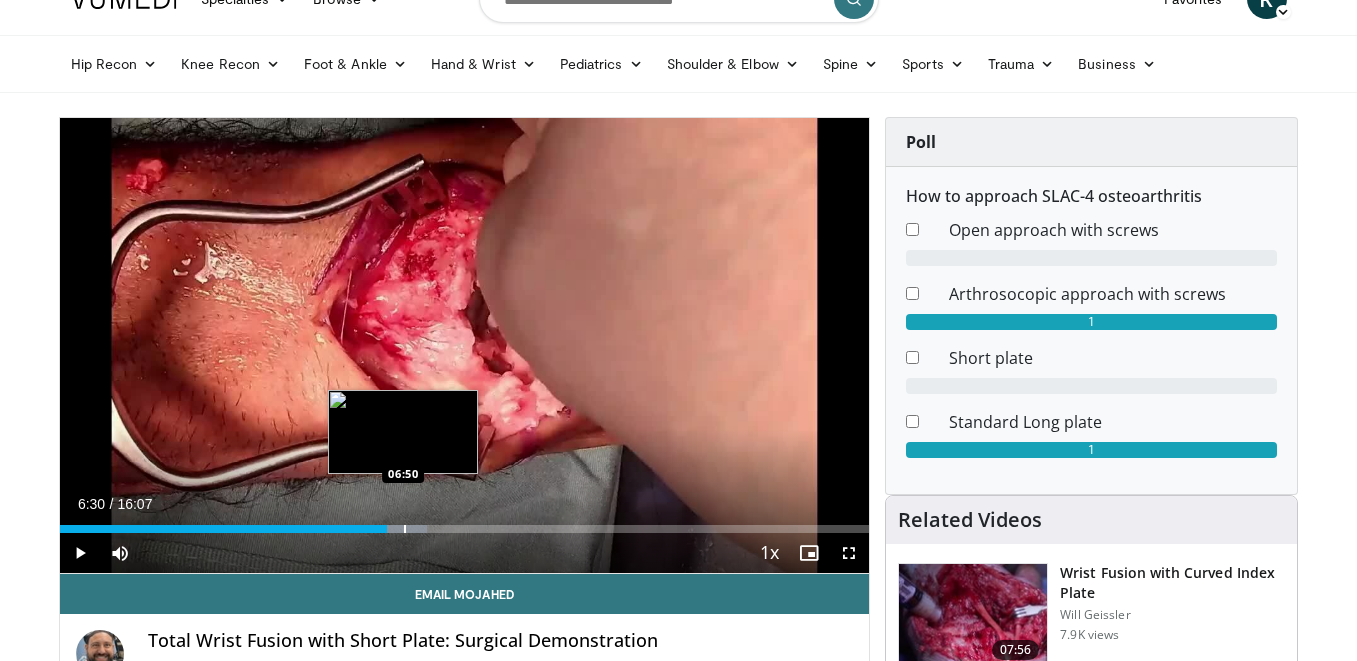 click on "Loaded :  45.41% 06:30 06:50" at bounding box center [465, 523] 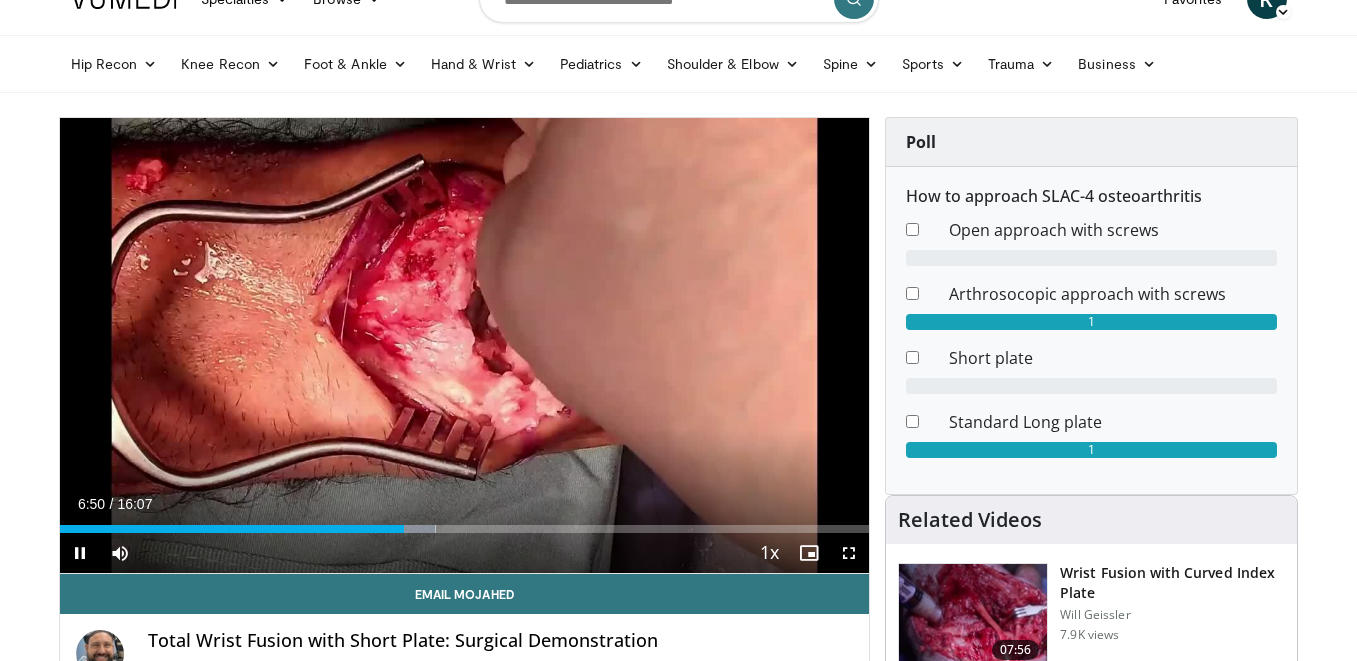 click on "Current Time  6:50 / Duration  16:07 Pause Skip Backward Skip Forward Mute Loaded :  46.44% 06:51 06:50 Stream Type  LIVE Seek to live, currently behind live LIVE   1x Playback Rate 0.5x 0.75x 1x , selected 1.25x 1.5x 1.75x 2x Chapters Chapters Descriptions descriptions off , selected Captions captions settings , opens captions settings dialog captions off , selected Audio Track en (Main) , selected Fullscreen Enable picture-in-picture mode" at bounding box center [465, 553] 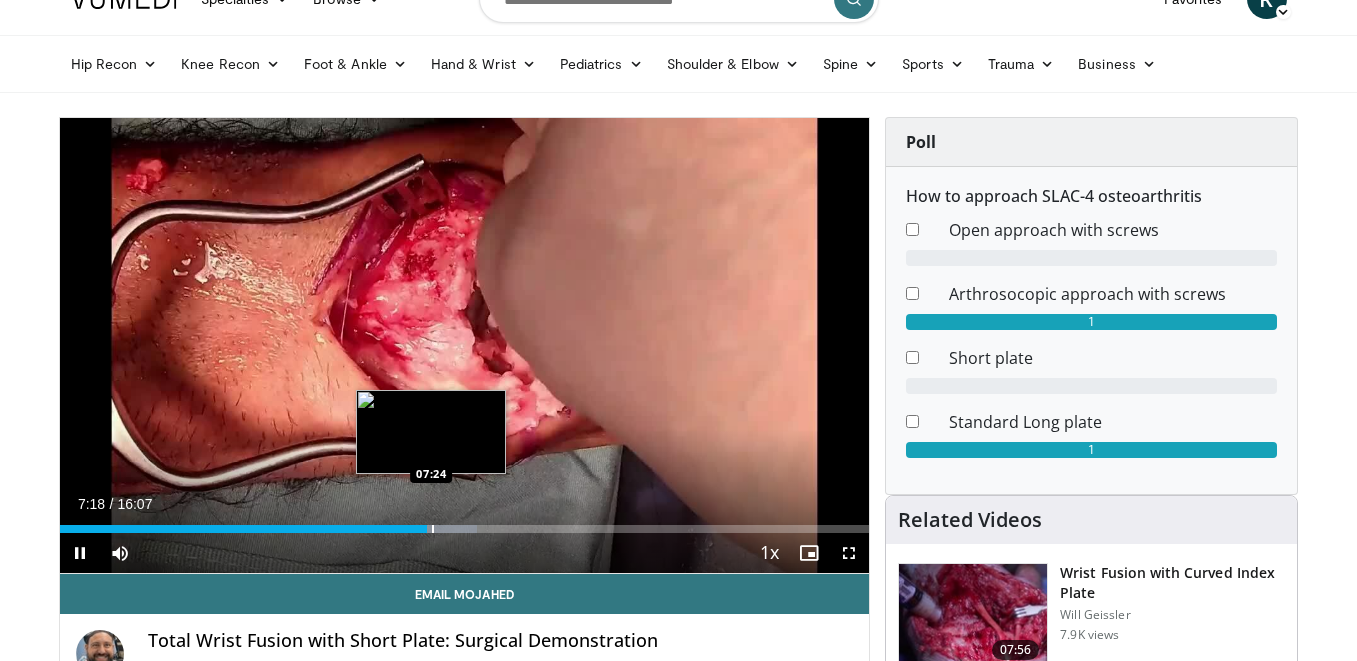 click on "Loaded :  51.60% 07:18 07:24" at bounding box center (465, 523) 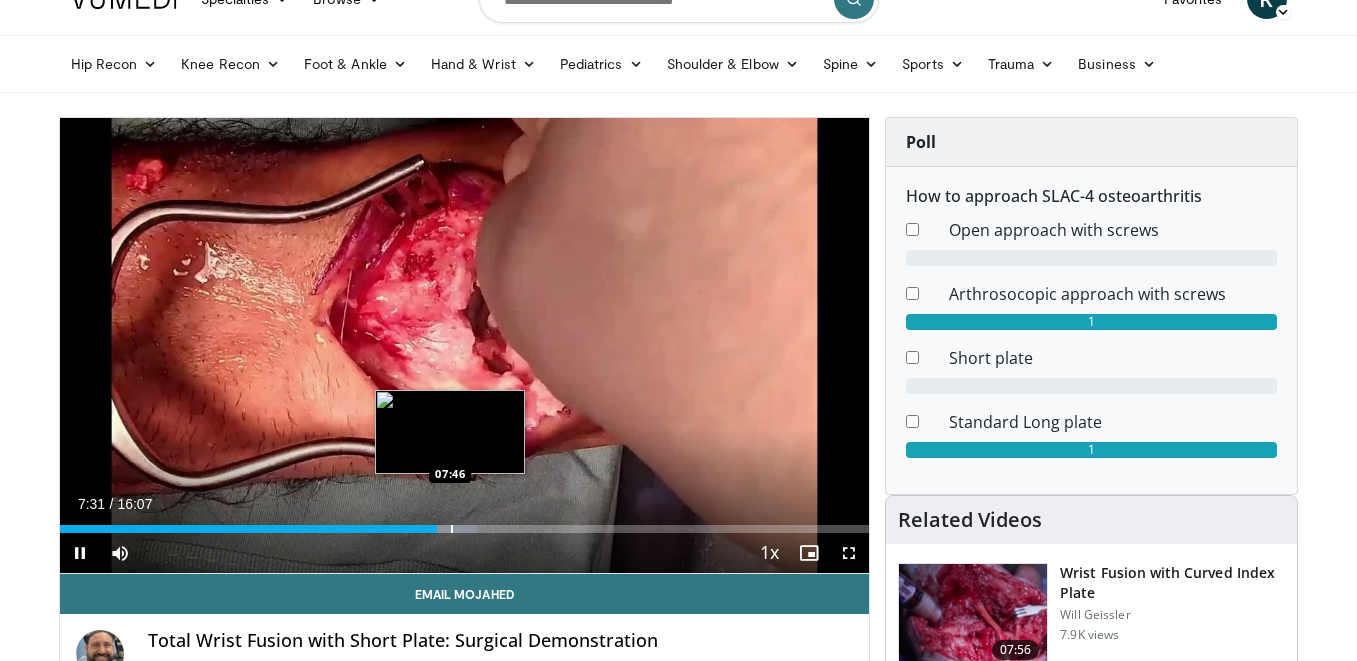 click on "Loaded :  51.60% 07:31 07:46" at bounding box center [465, 523] 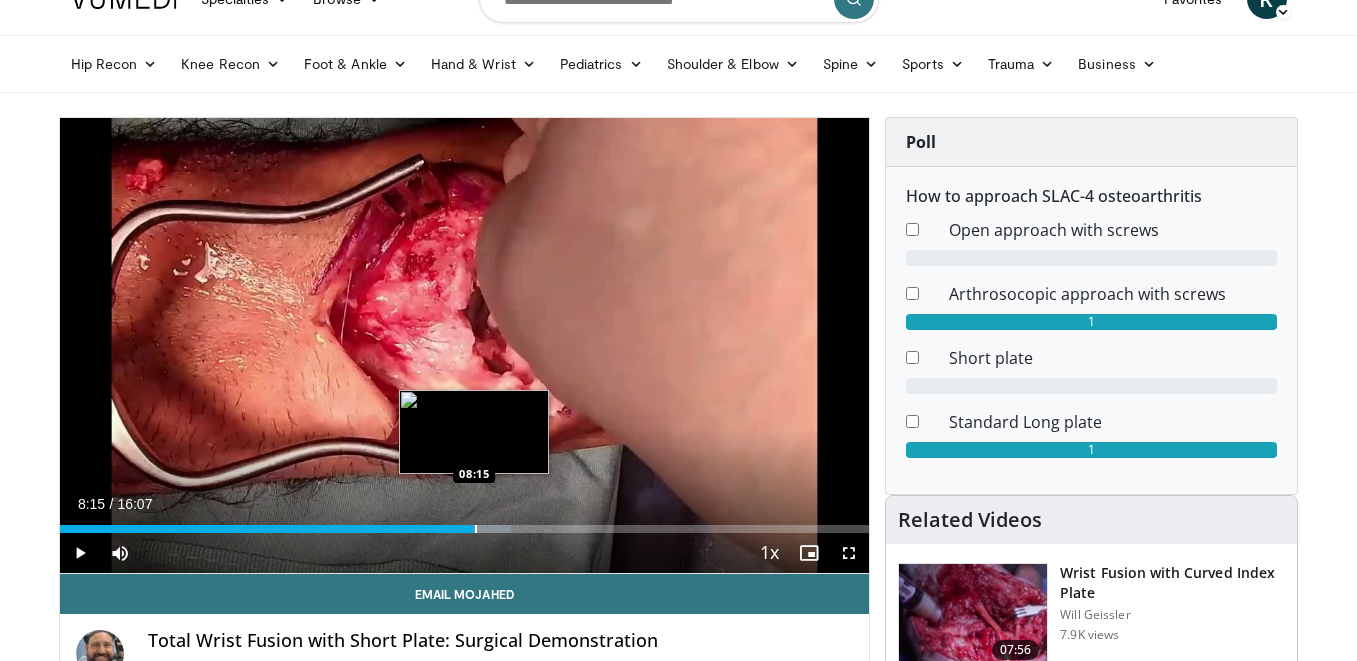 click at bounding box center (476, 529) 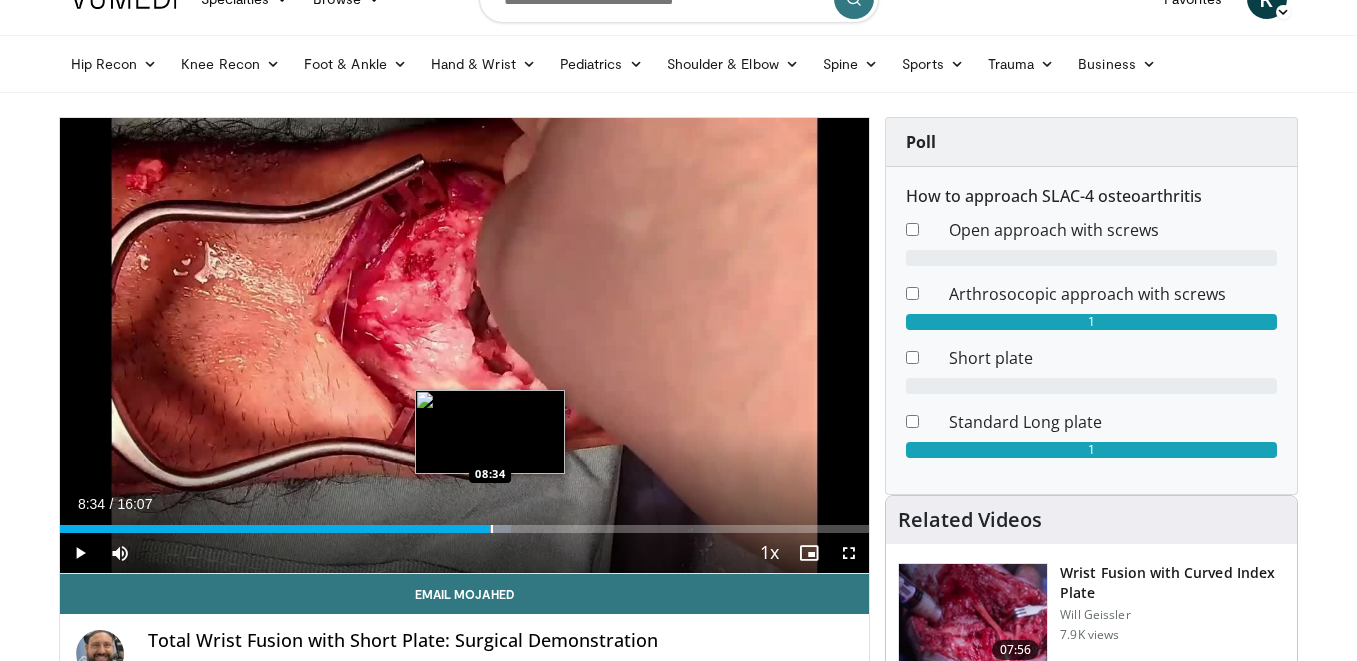 click at bounding box center [492, 529] 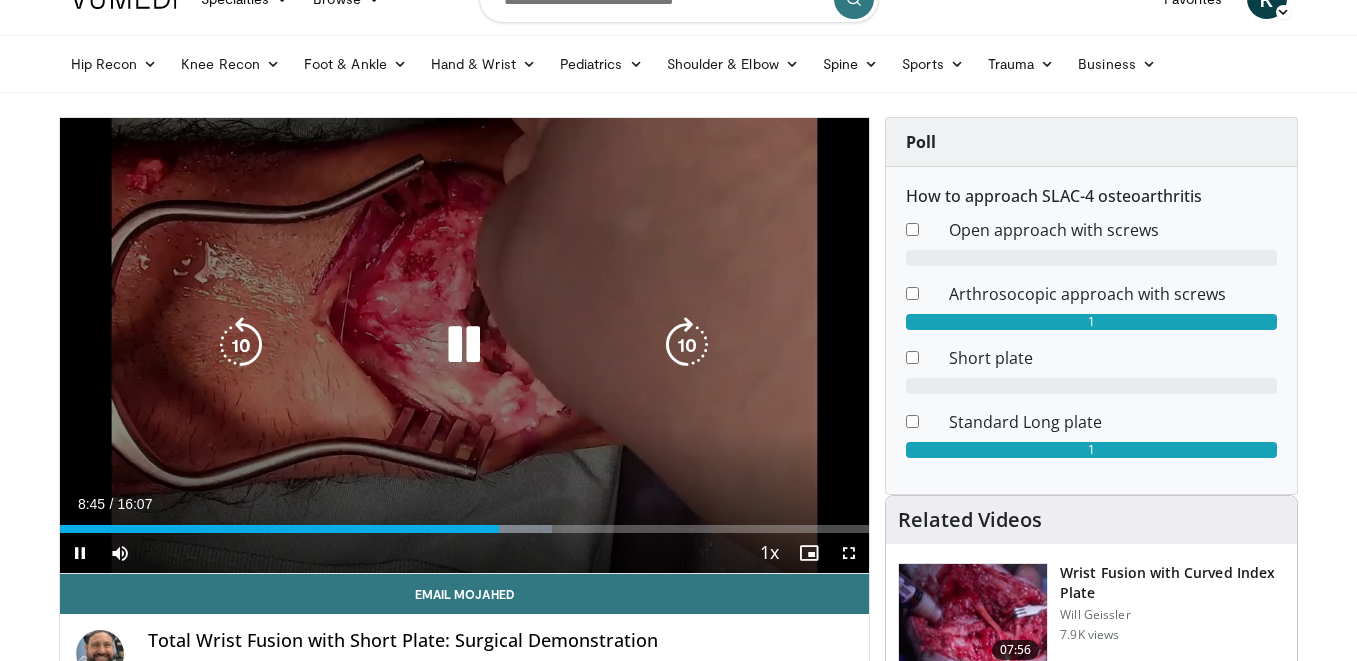click on "Loaded :  60.89% 08:45 08:59" at bounding box center (465, 523) 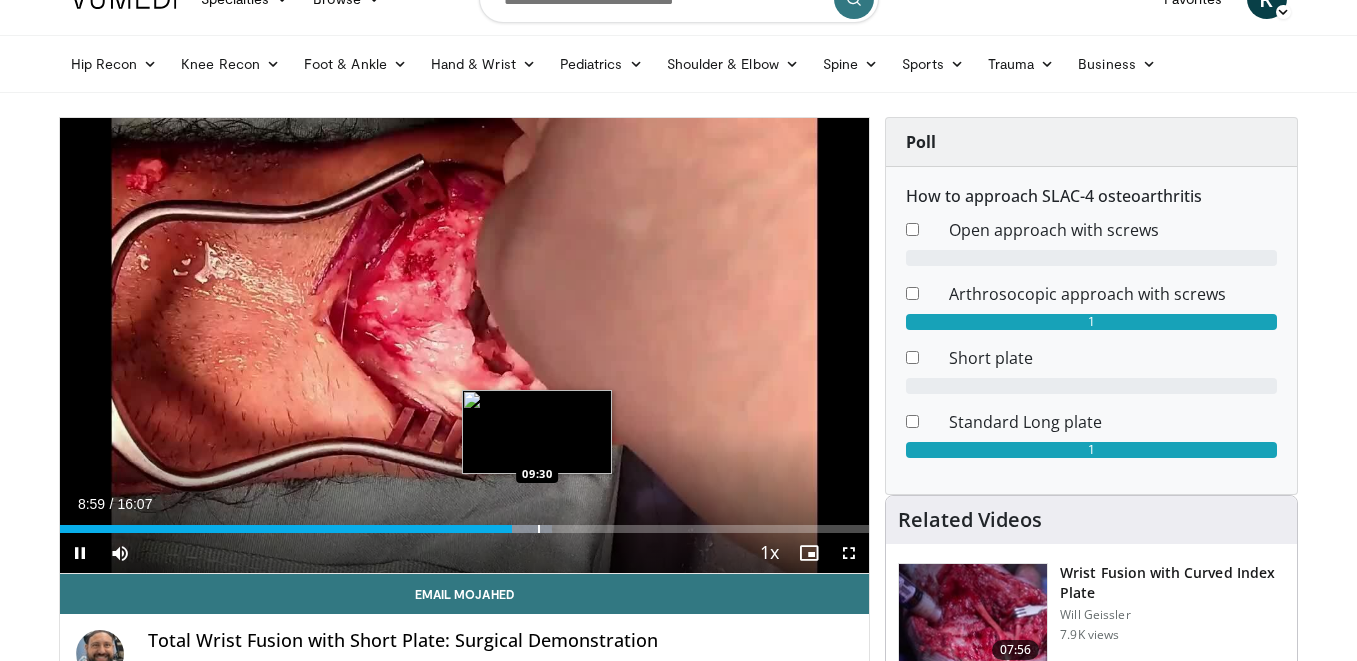 click on "Loaded :  60.89% 09:00 09:30" at bounding box center [465, 523] 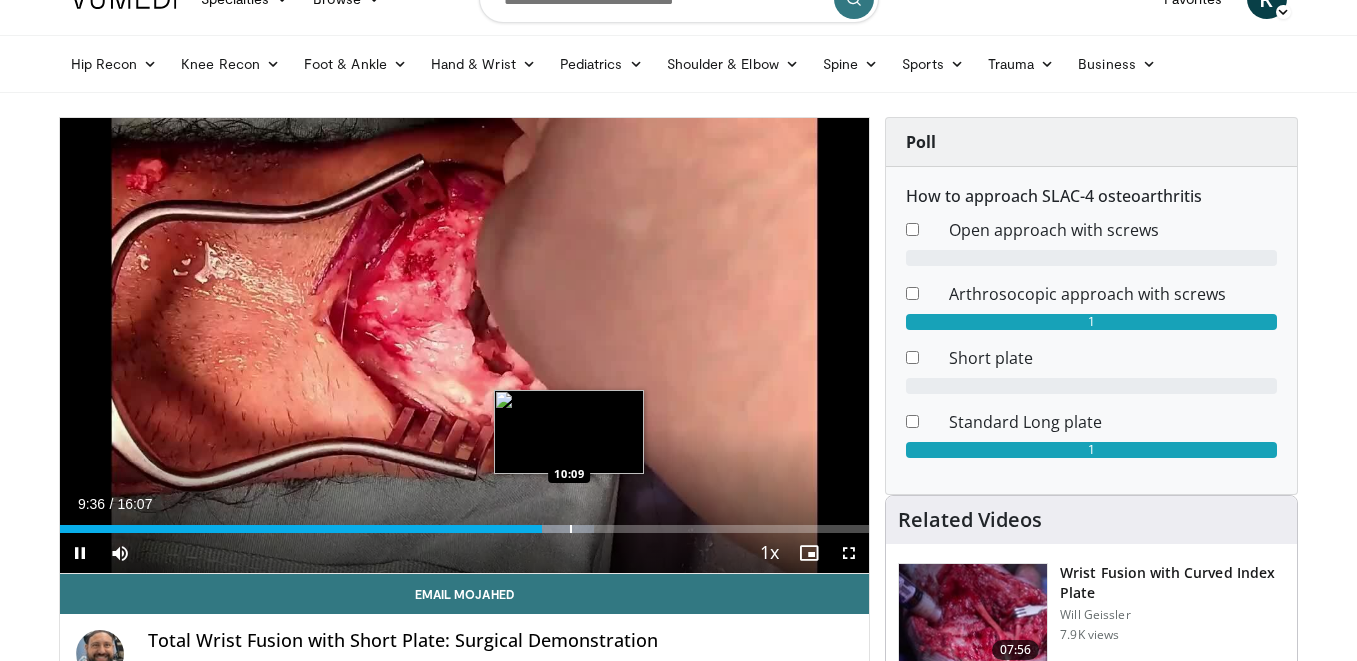 click at bounding box center (571, 529) 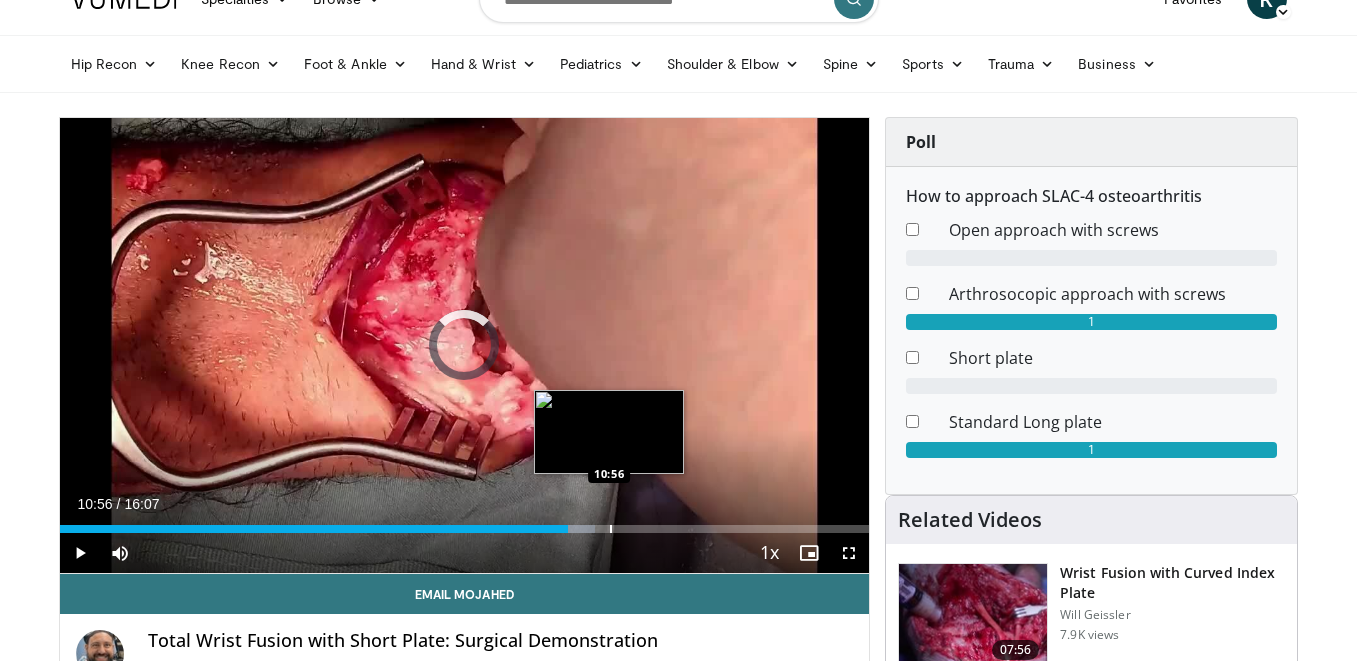 click at bounding box center [611, 529] 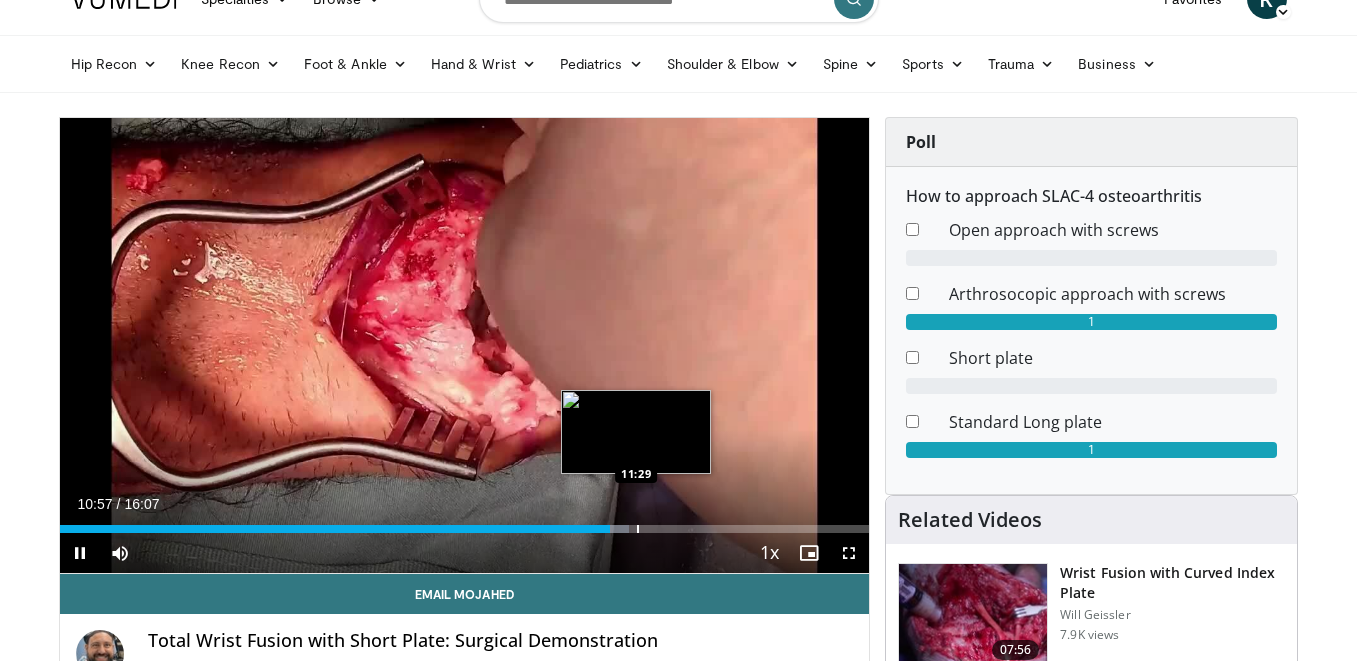 click at bounding box center [638, 529] 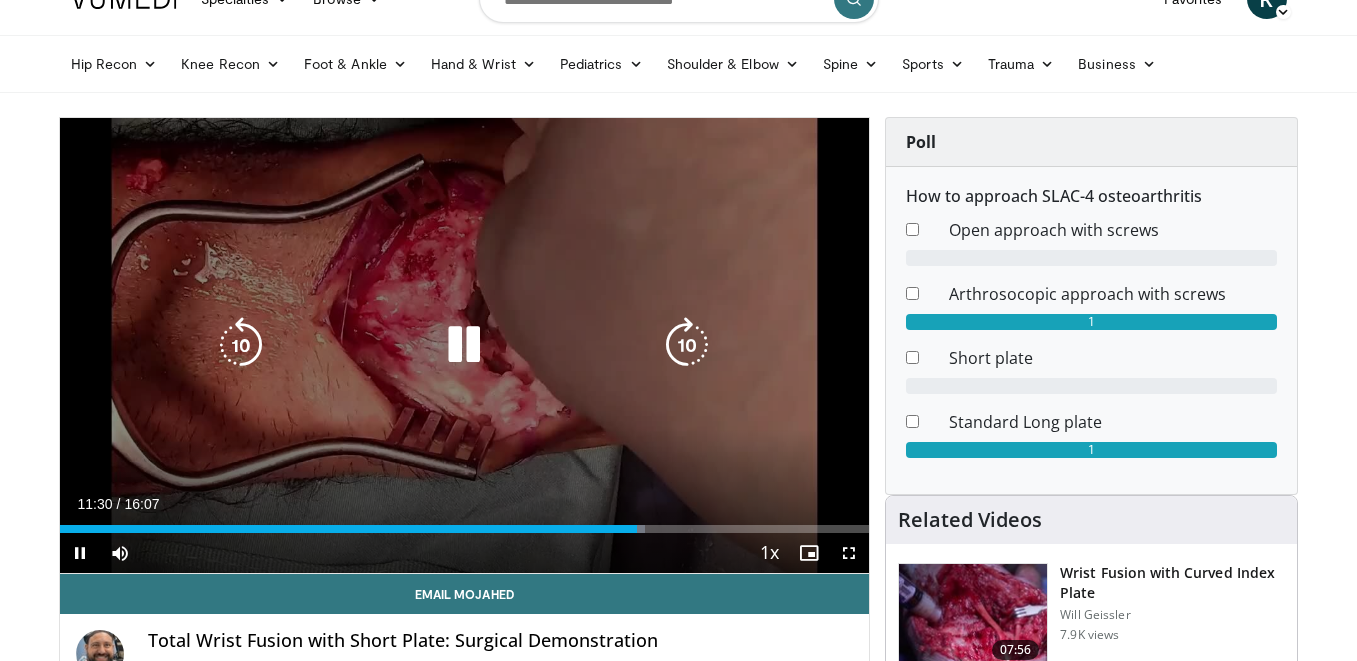 click on "**********" at bounding box center (465, 346) 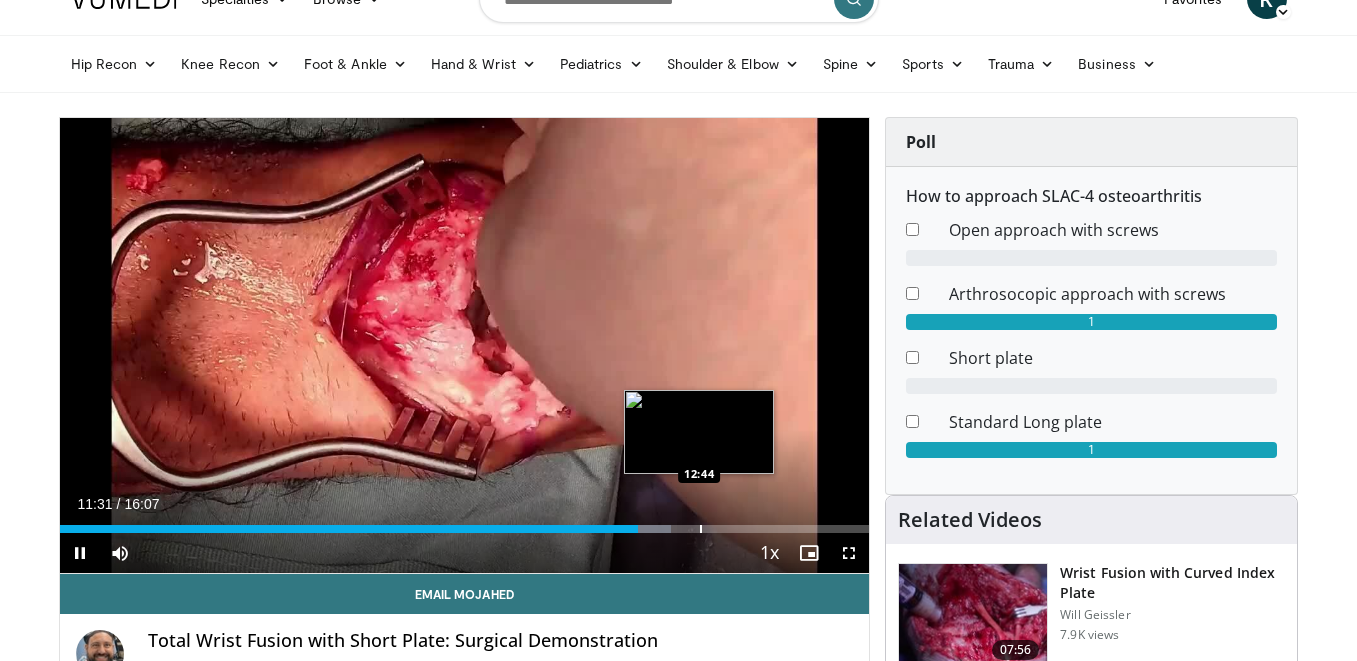 click on "Loaded :  75.47% 11:31 12:44" at bounding box center (465, 523) 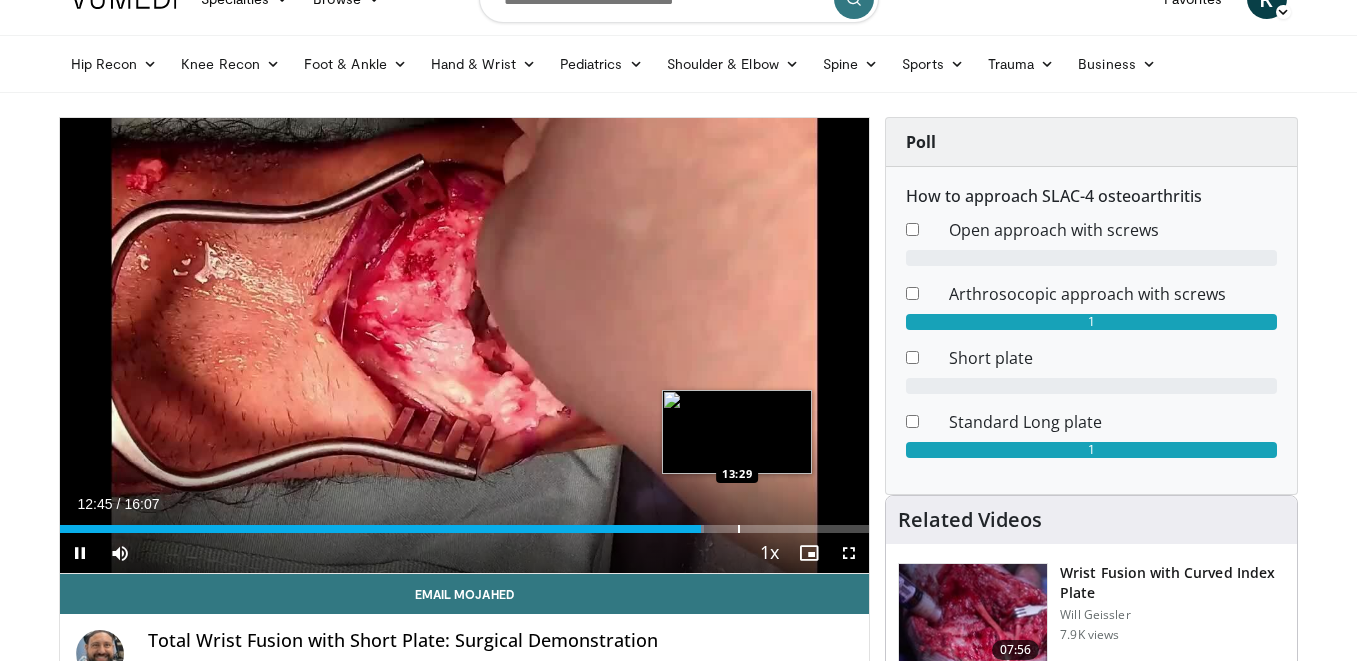 click on "Loaded :  79.60% 12:46 13:29" at bounding box center (465, 523) 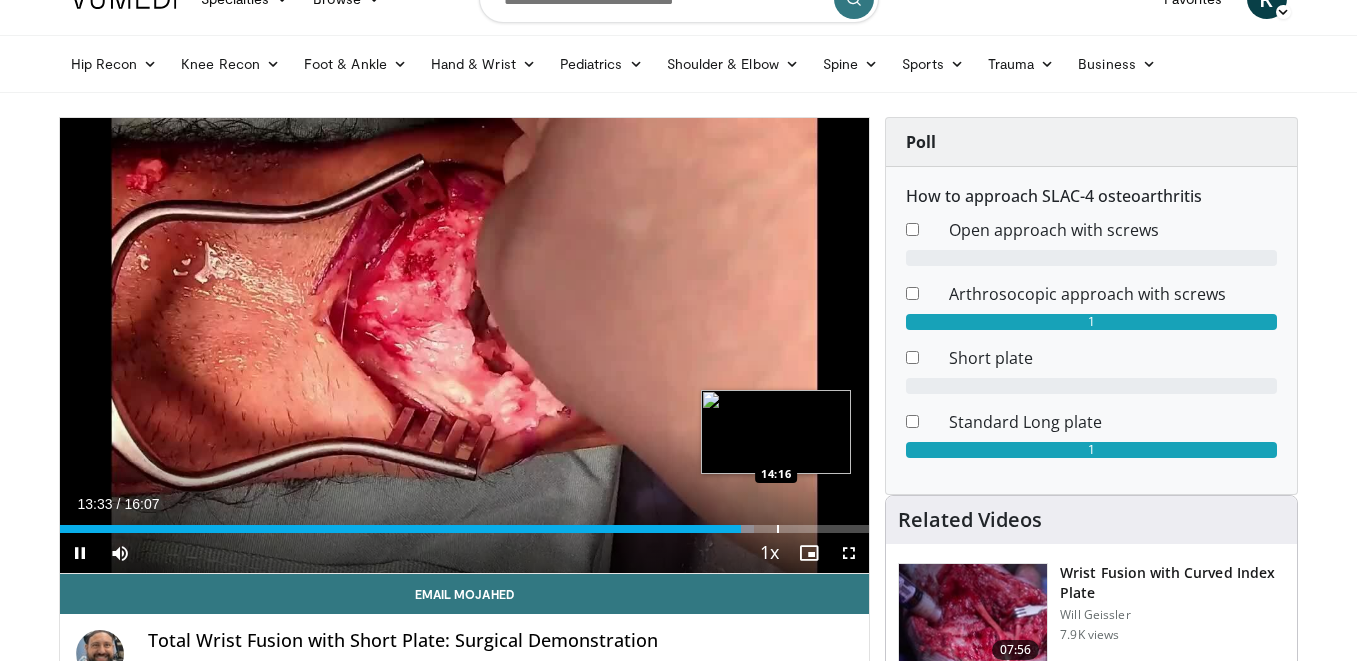click at bounding box center (778, 529) 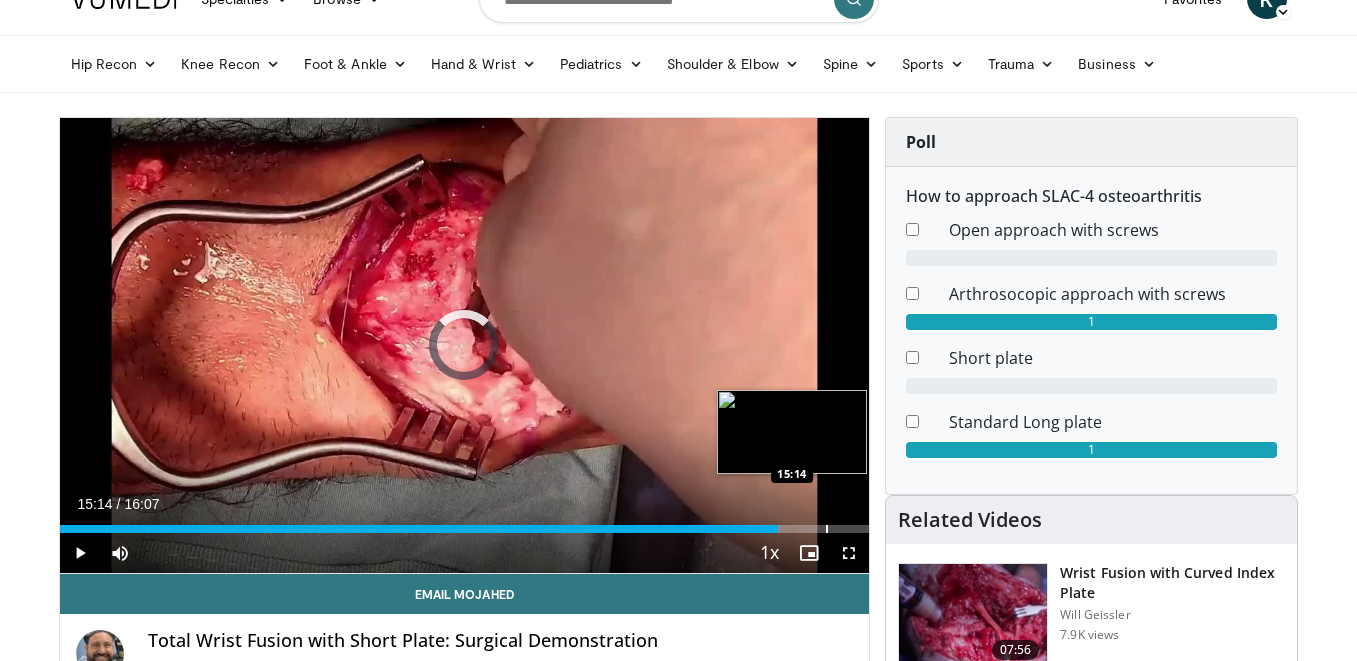 click on "Loaded :  88.91% 15:14 15:14" at bounding box center [465, 523] 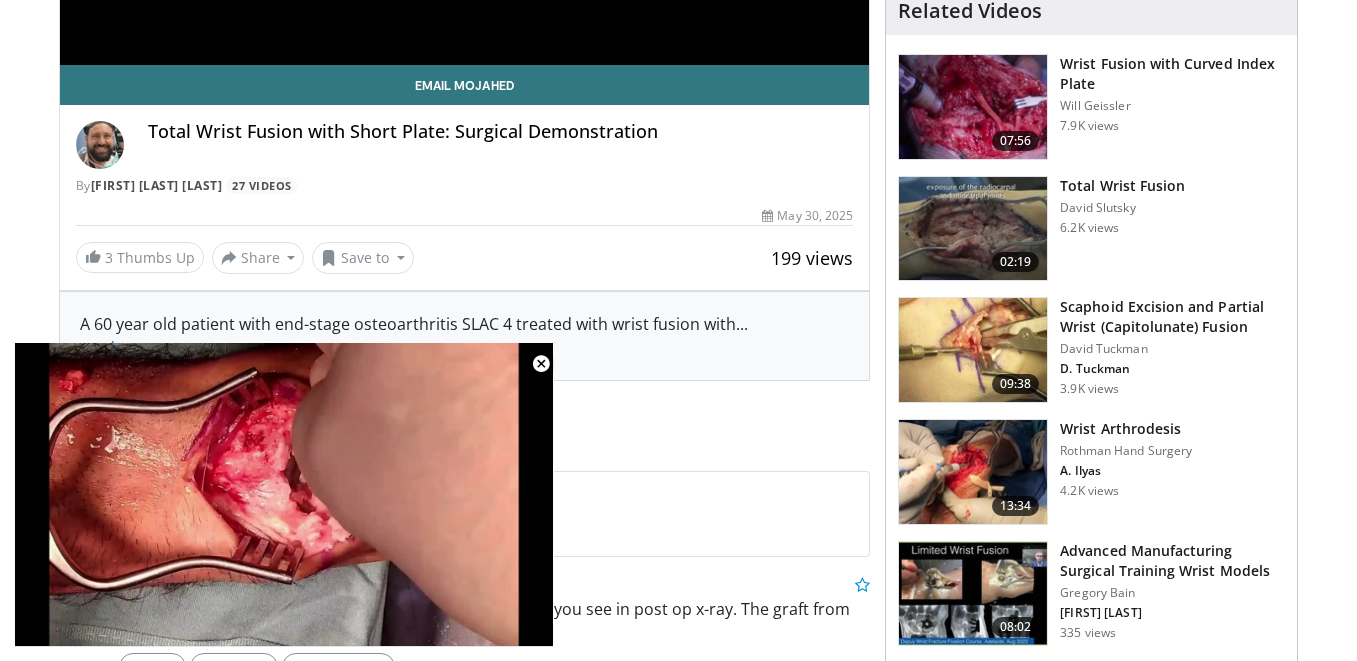 scroll, scrollTop: 0, scrollLeft: 0, axis: both 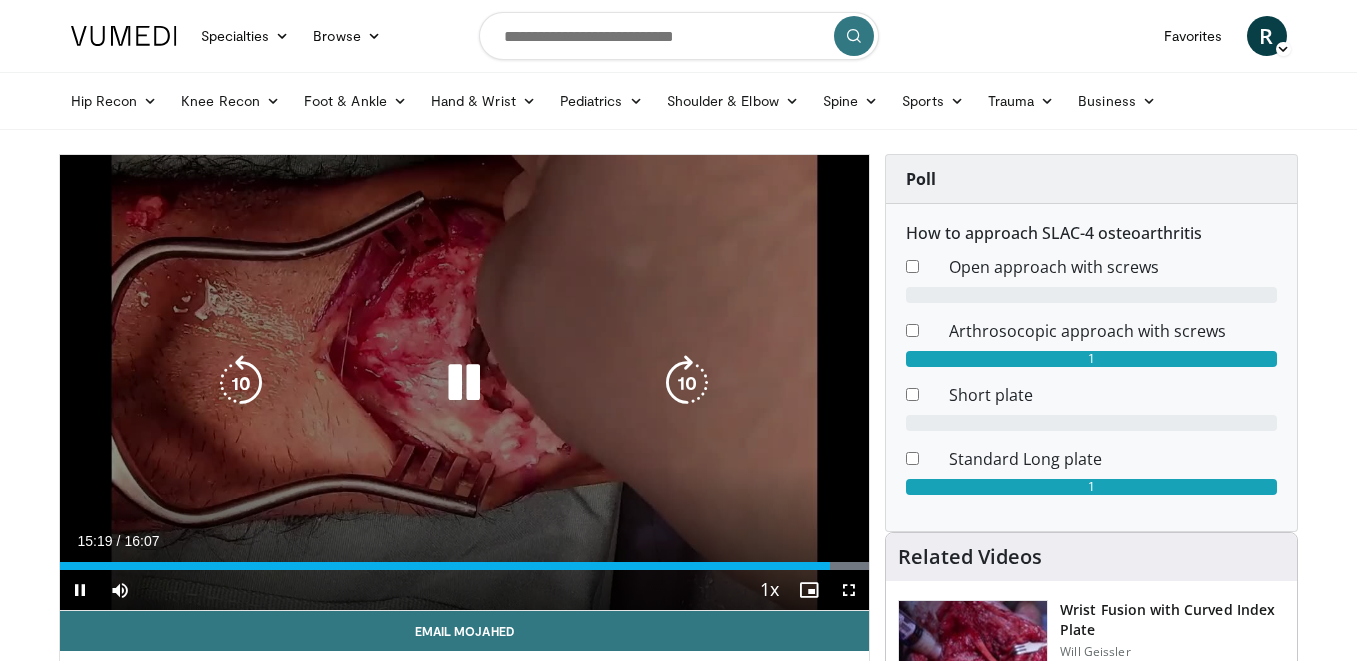 click at bounding box center [464, 383] 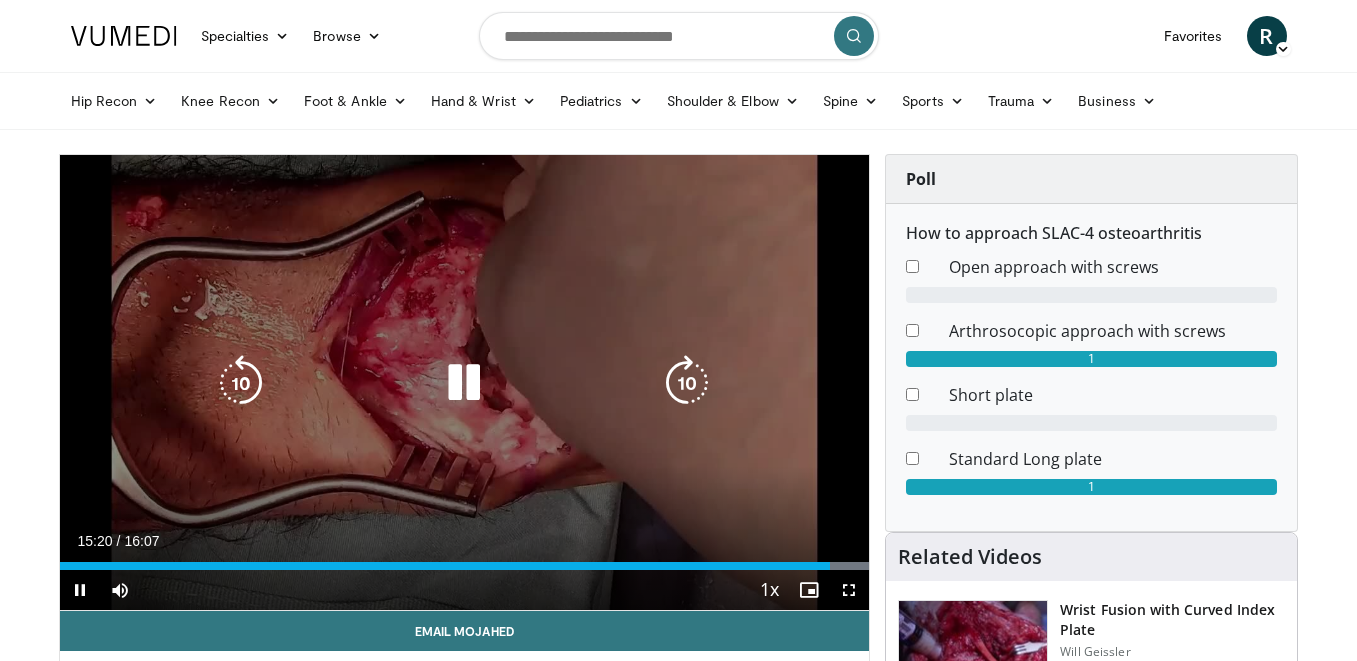 click at bounding box center (464, 383) 